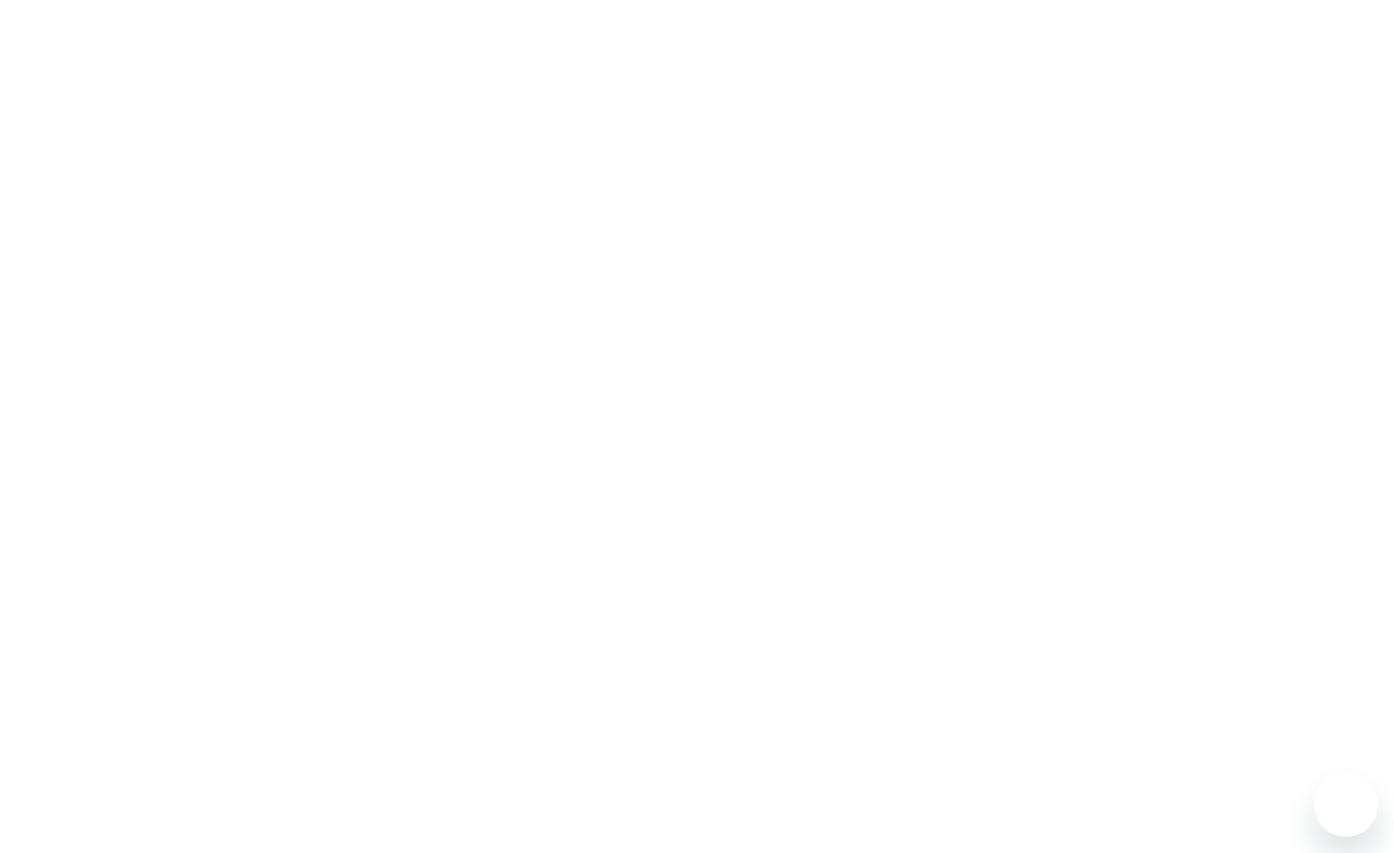 scroll, scrollTop: 0, scrollLeft: 0, axis: both 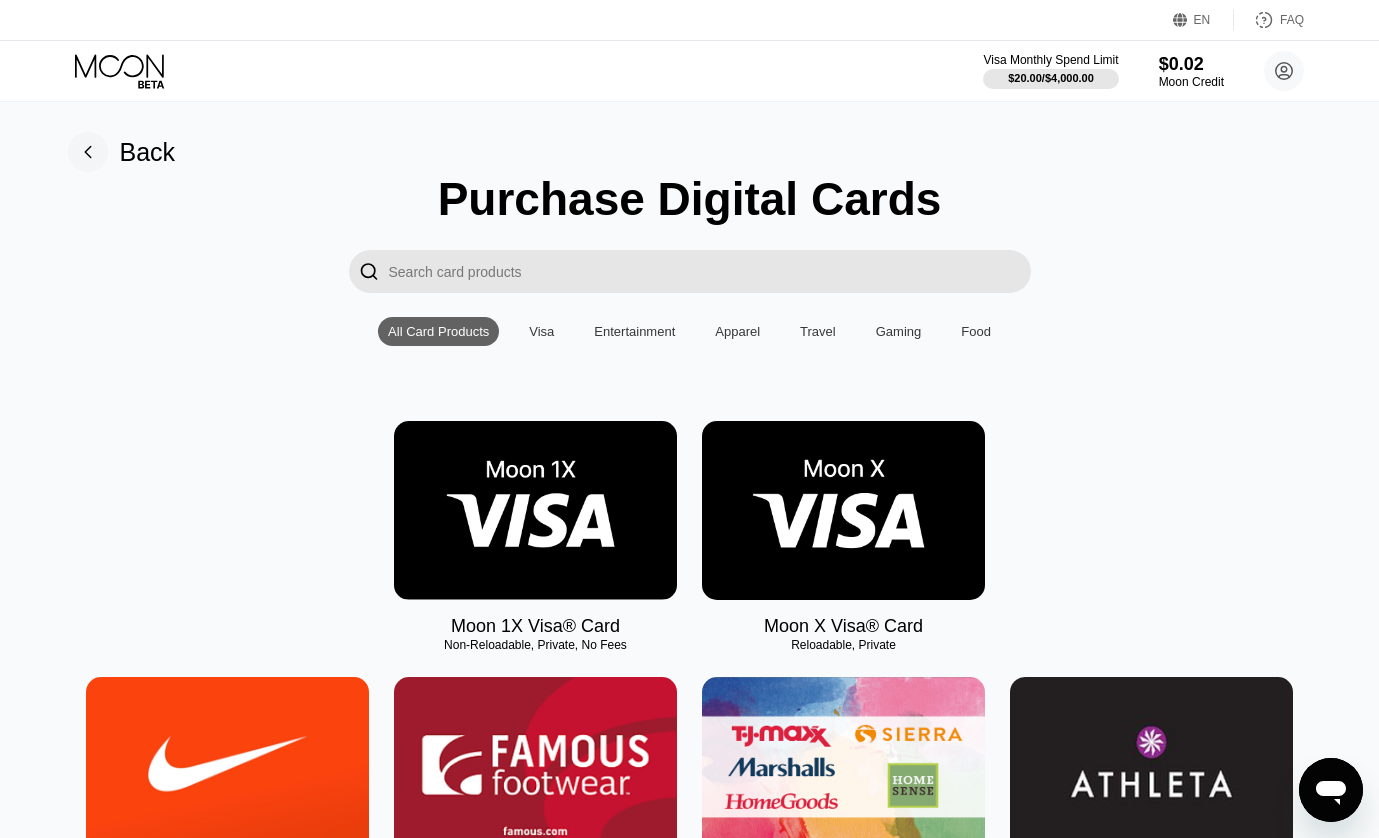 click 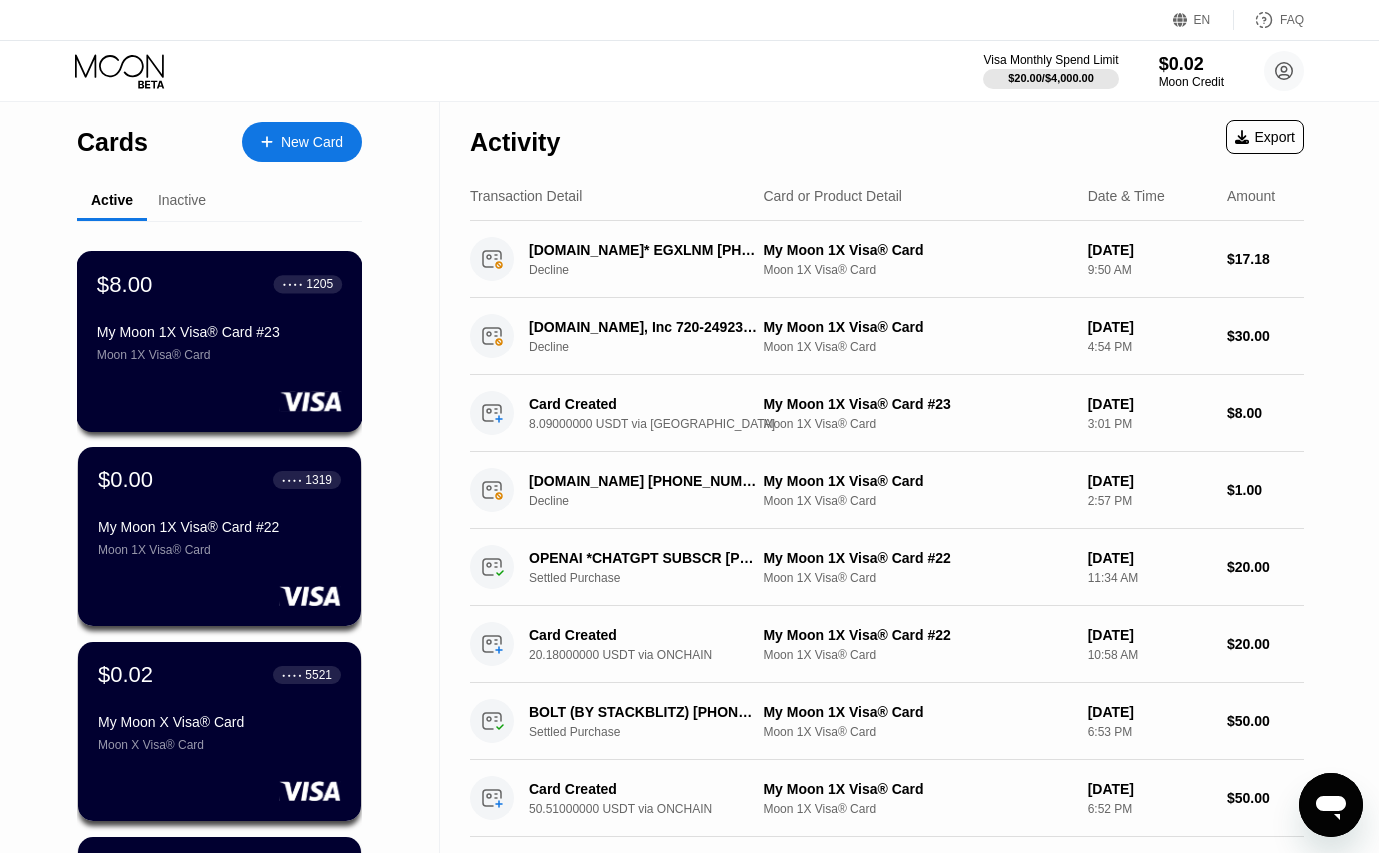 click on "$8.00 ● ● ● ● 1205 My Moon 1X Visa® Card #23 Moon 1X Visa® Card" at bounding box center (219, 316) 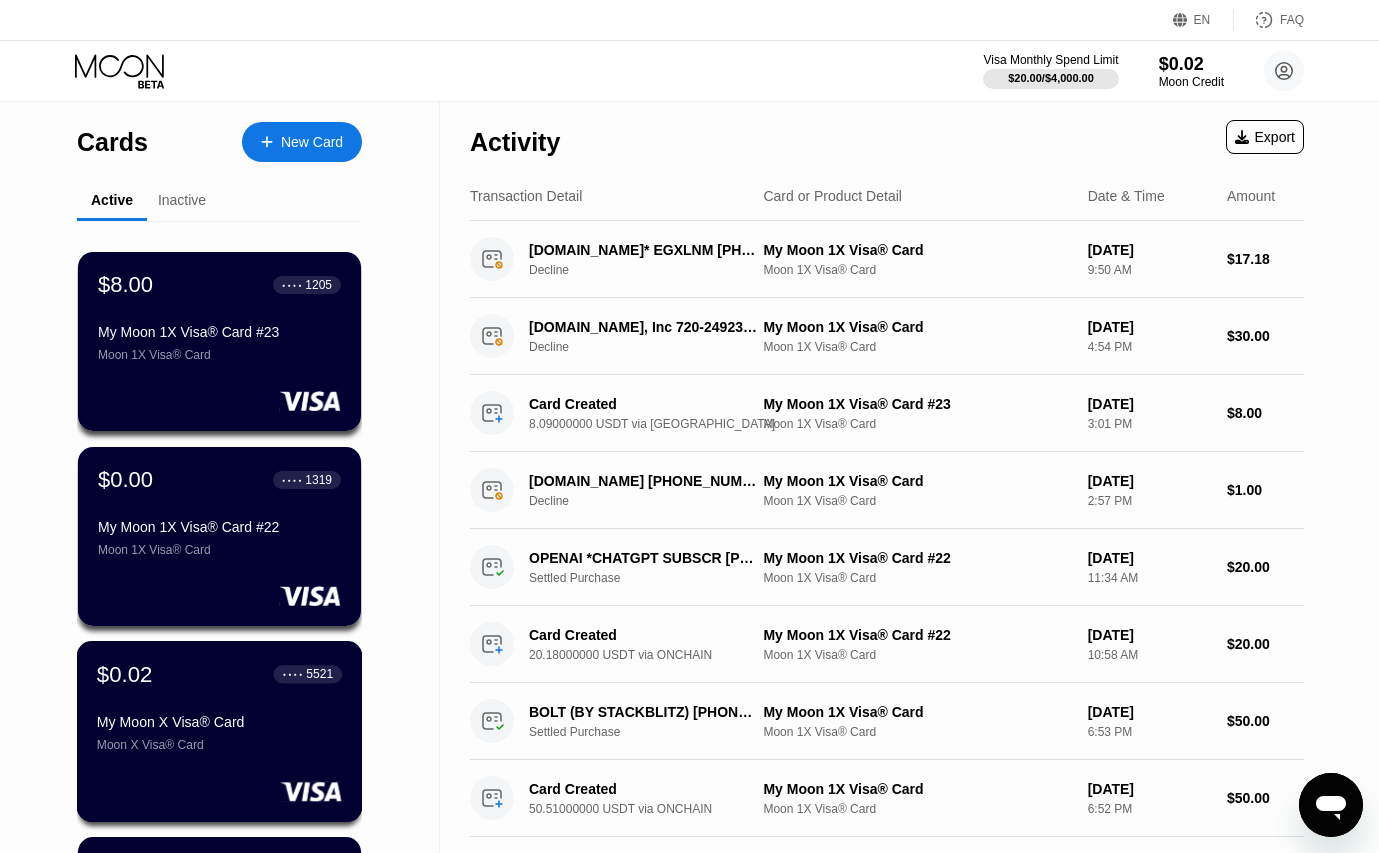 click on "$0.02 ● ● ● ● 5521" at bounding box center [219, 674] 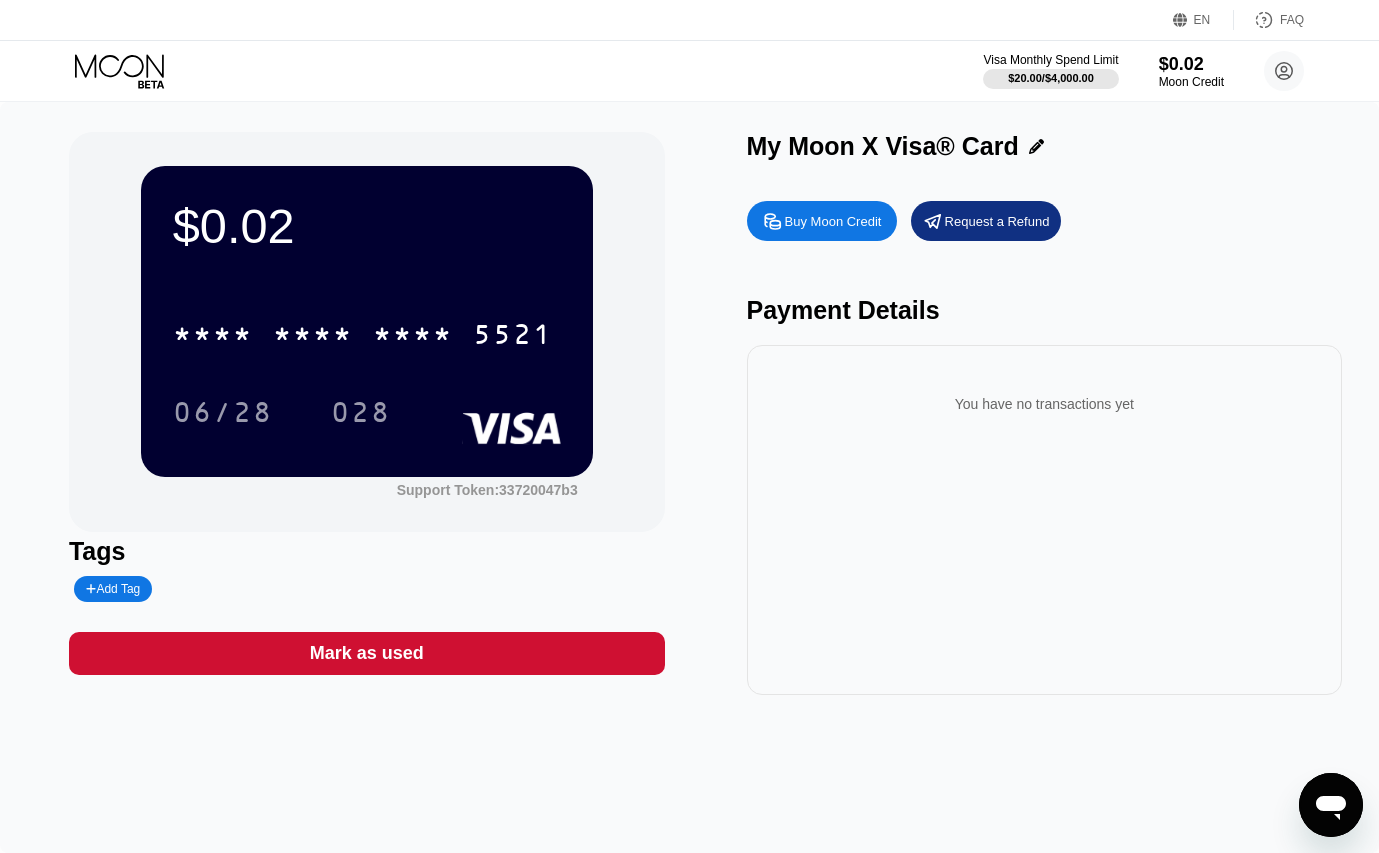 scroll, scrollTop: 0, scrollLeft: 0, axis: both 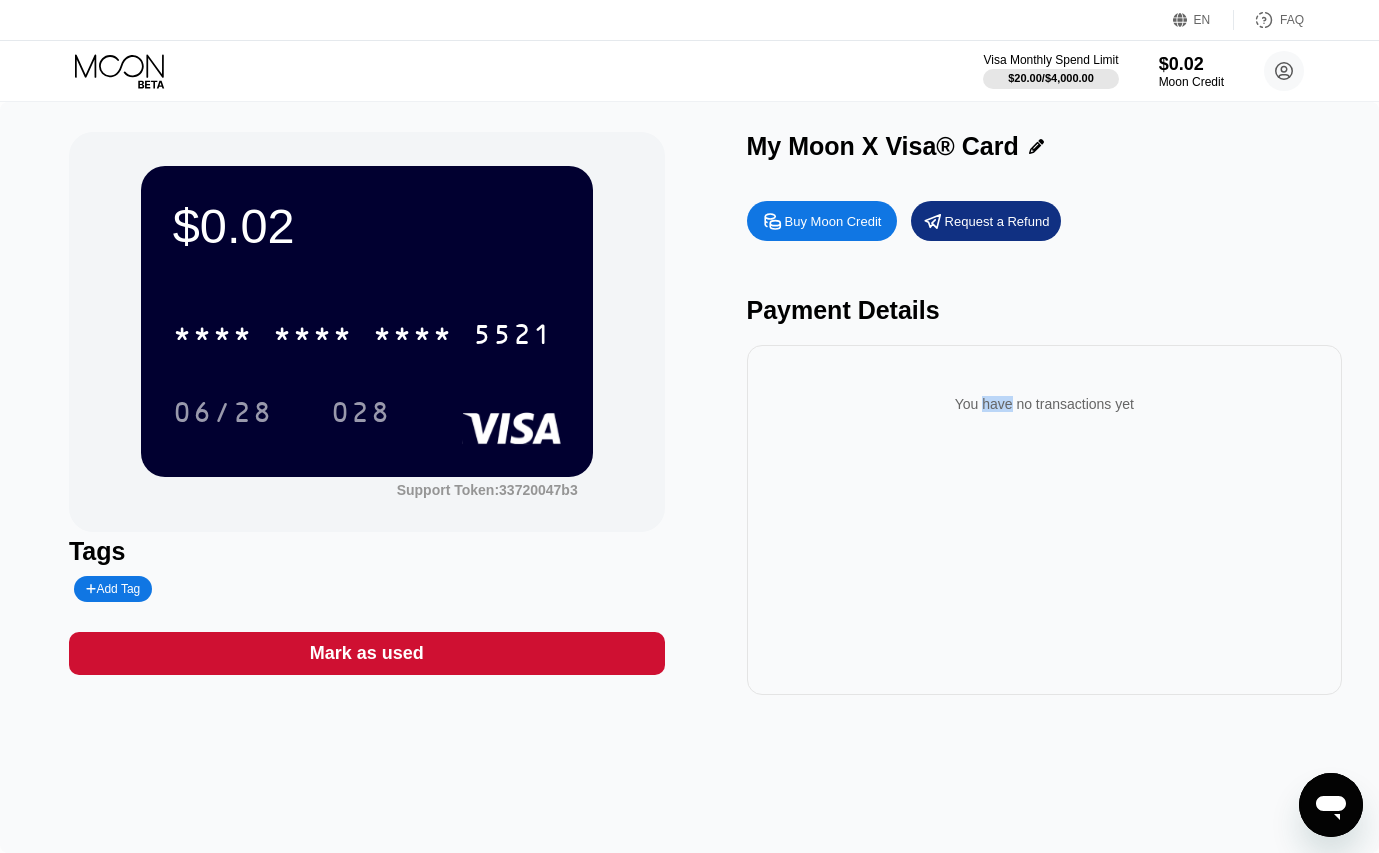 click on "You have no transactions yet" at bounding box center [1045, 404] 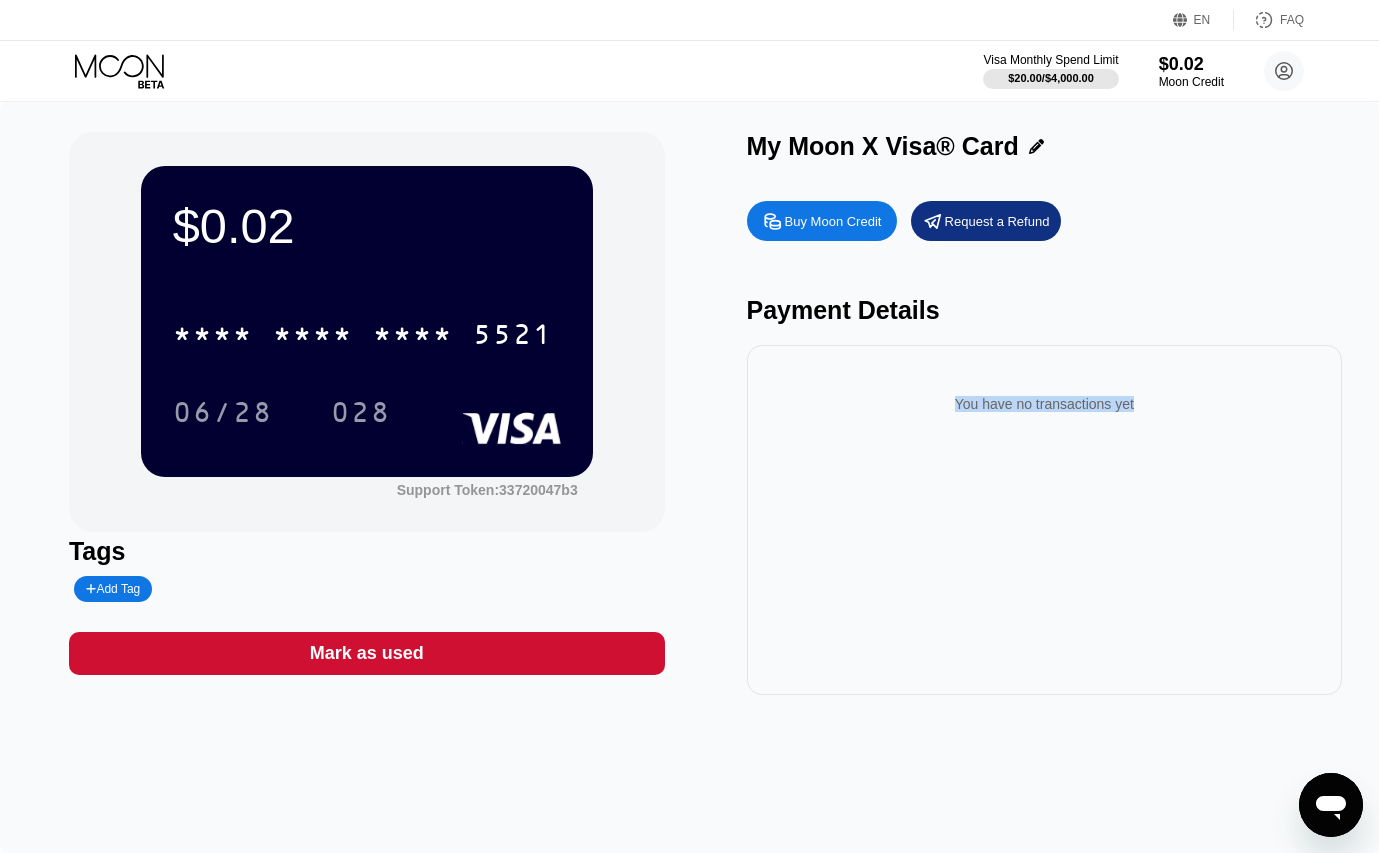 click on "You have no transactions yet" at bounding box center [1045, 404] 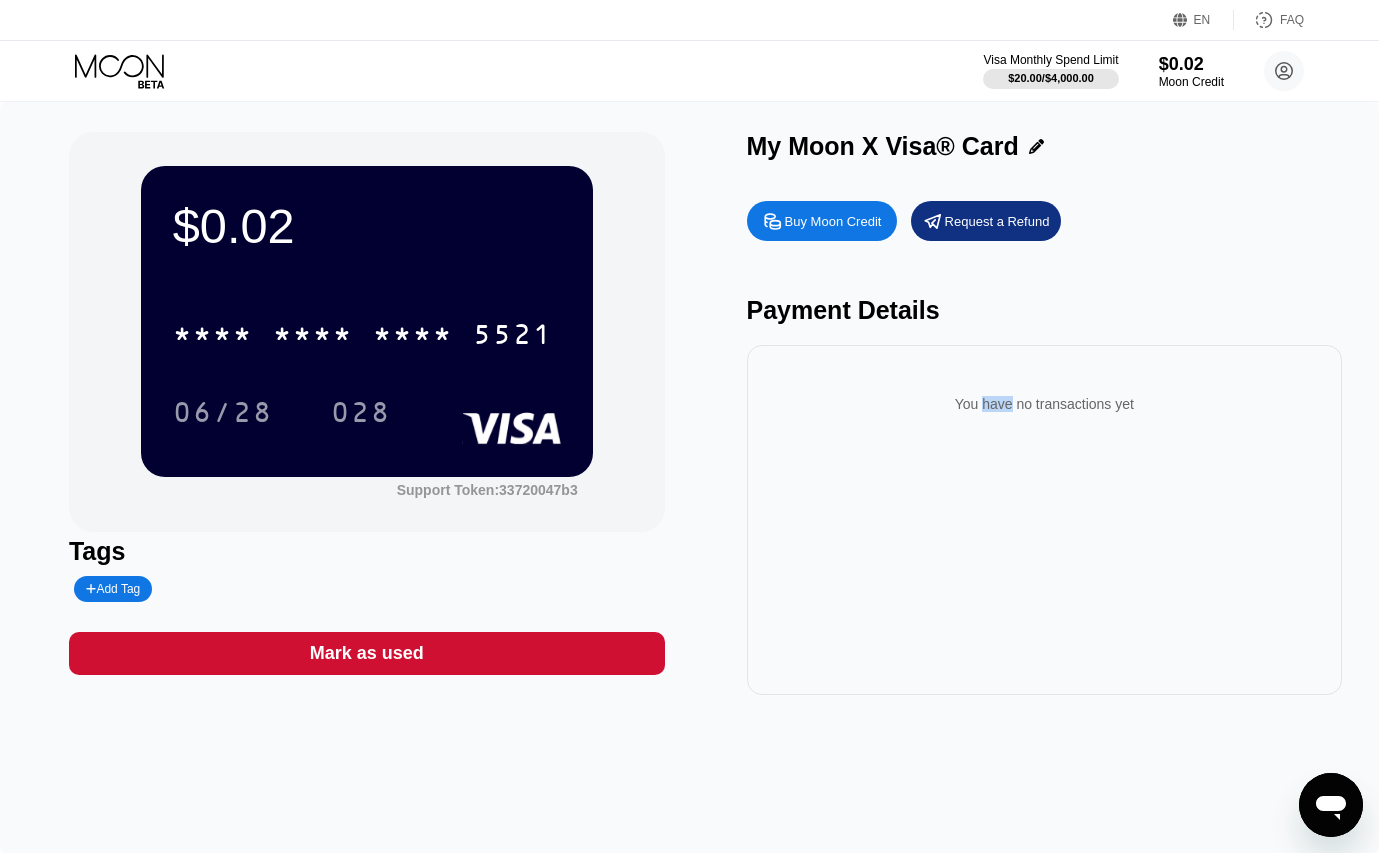 click on "You have no transactions yet" at bounding box center [1045, 404] 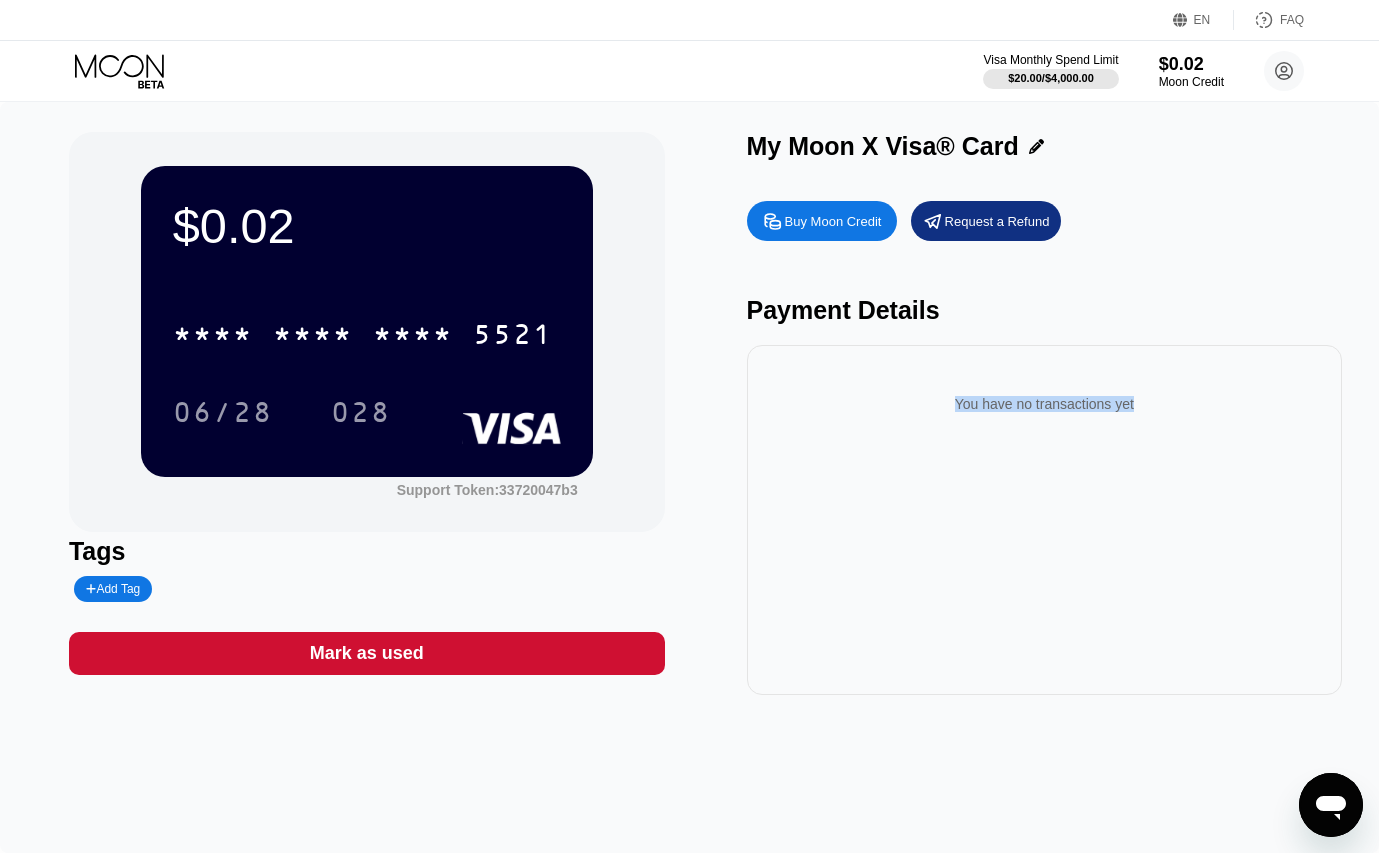 click on "You have no transactions yet" at bounding box center [1045, 404] 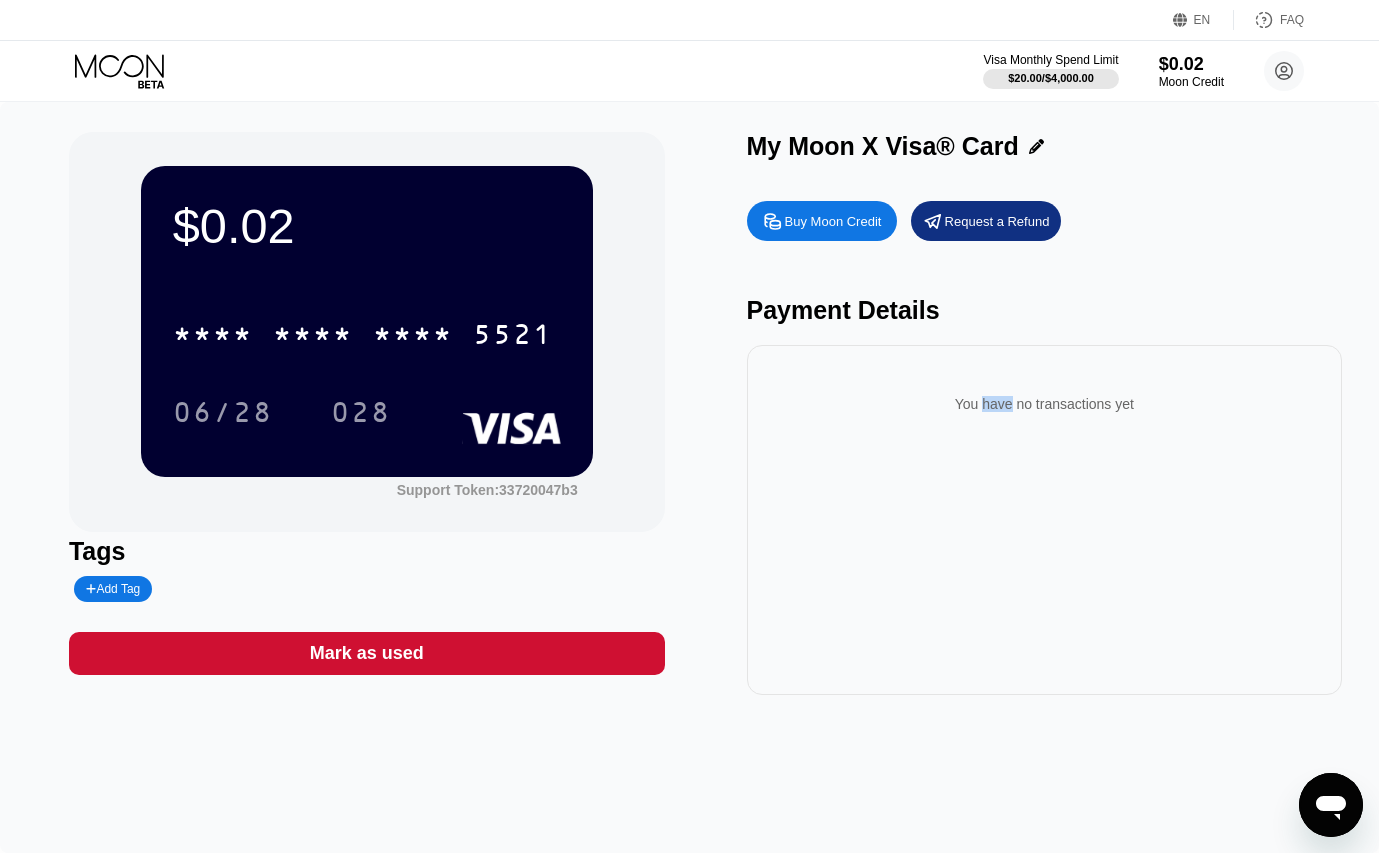 click on "You have no transactions yet" at bounding box center [1045, 404] 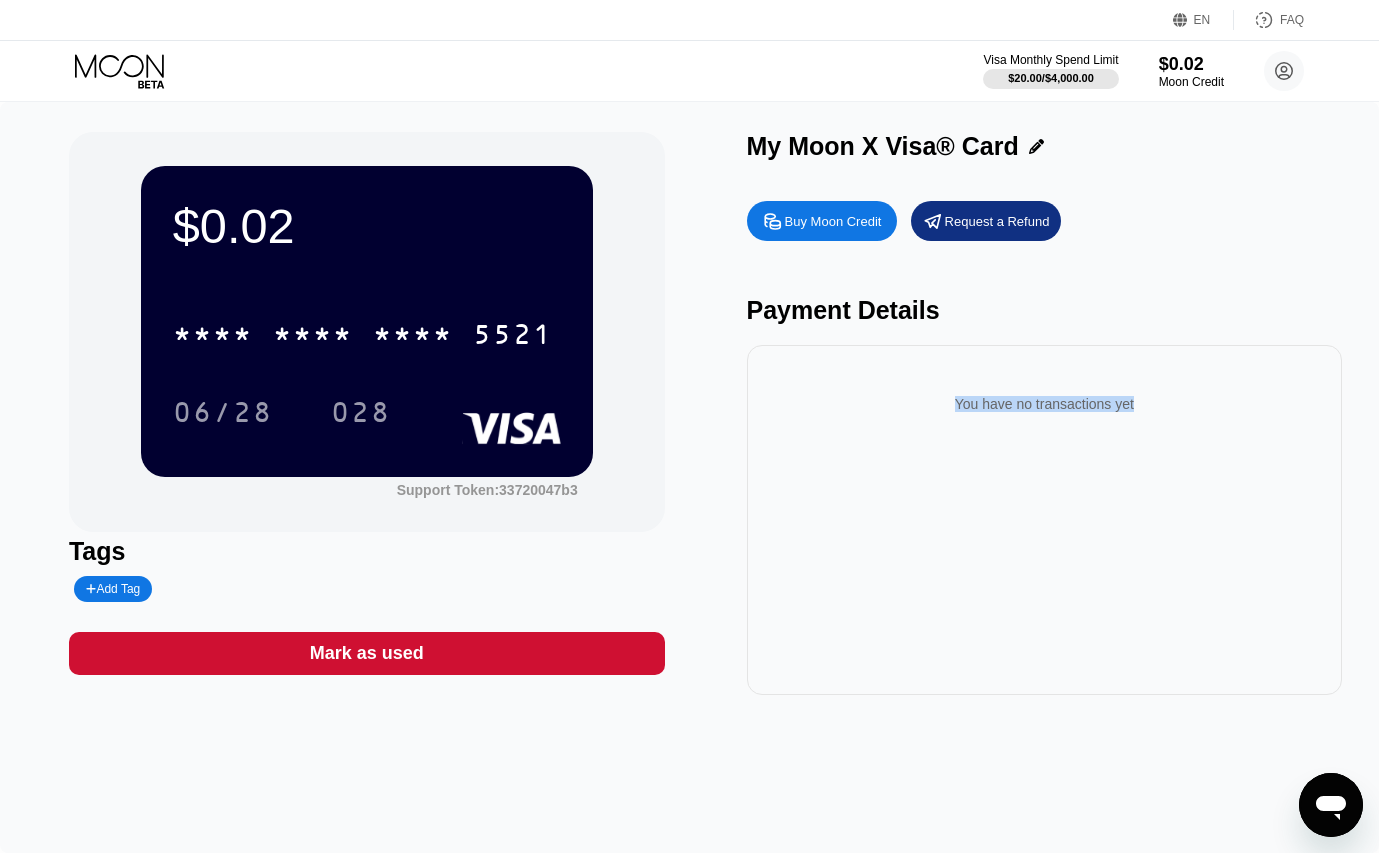 click on "You have no transactions yet" at bounding box center (1045, 404) 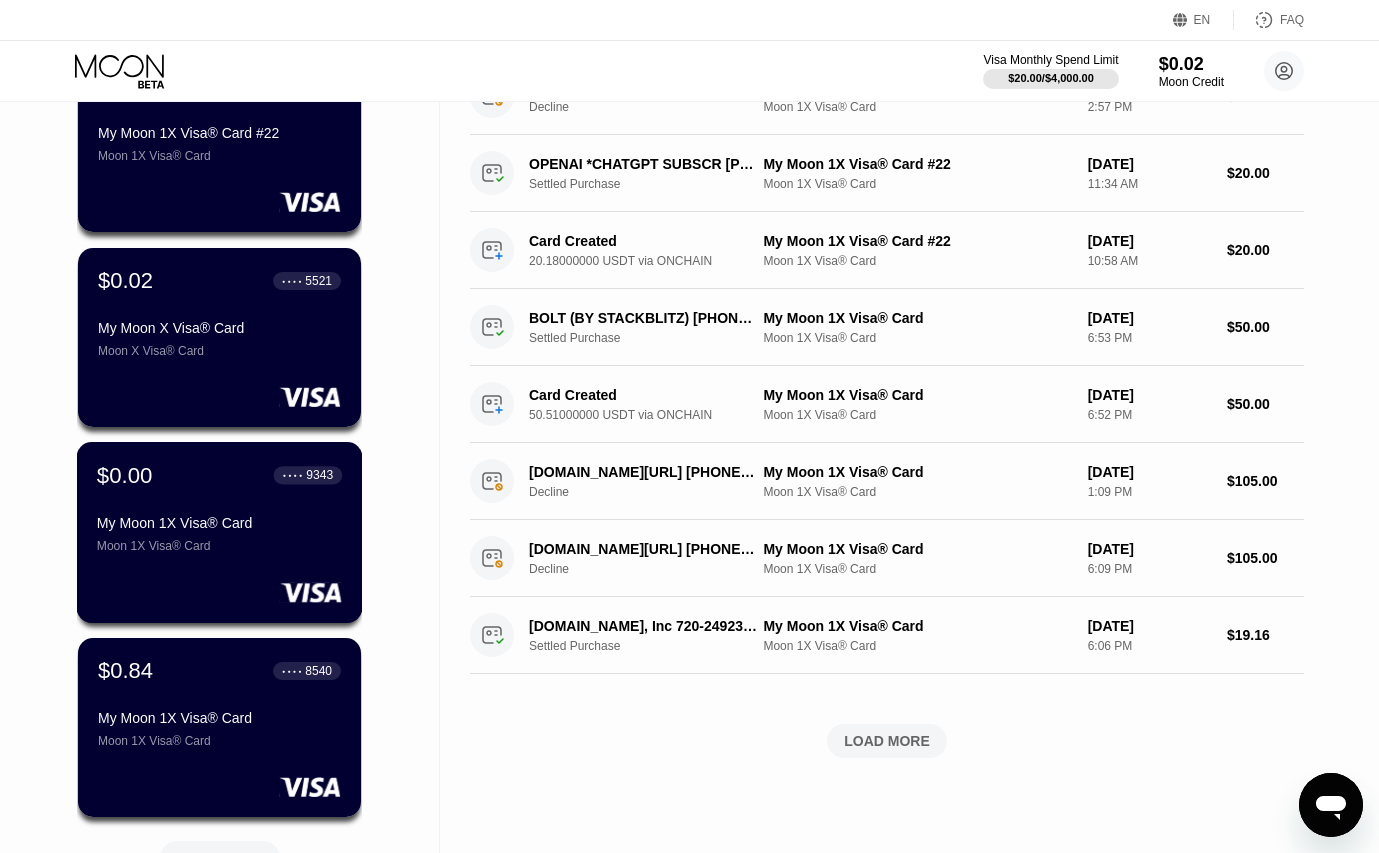 scroll, scrollTop: 390, scrollLeft: 0, axis: vertical 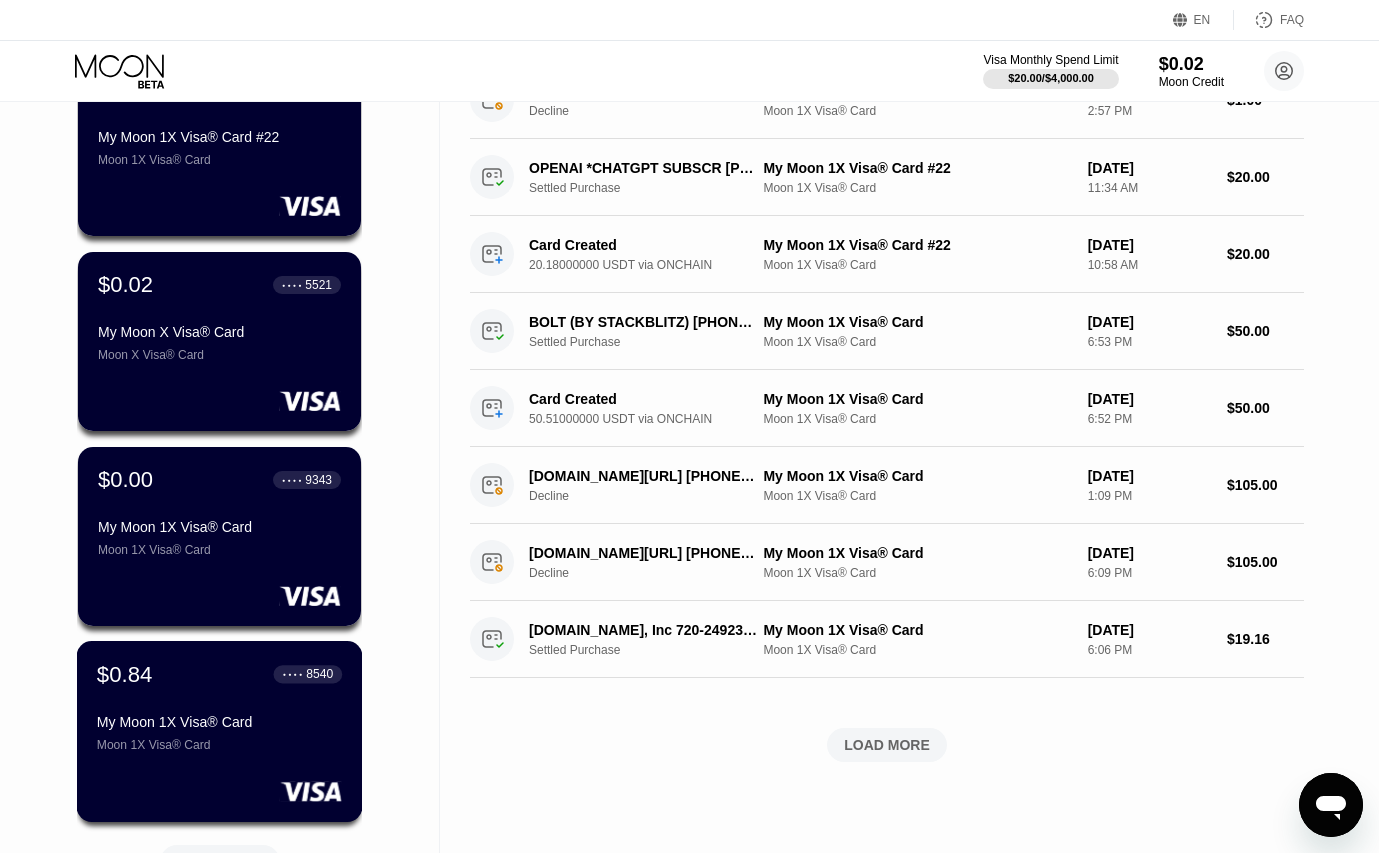 click on "My Moon 1X Visa® Card" at bounding box center (219, 722) 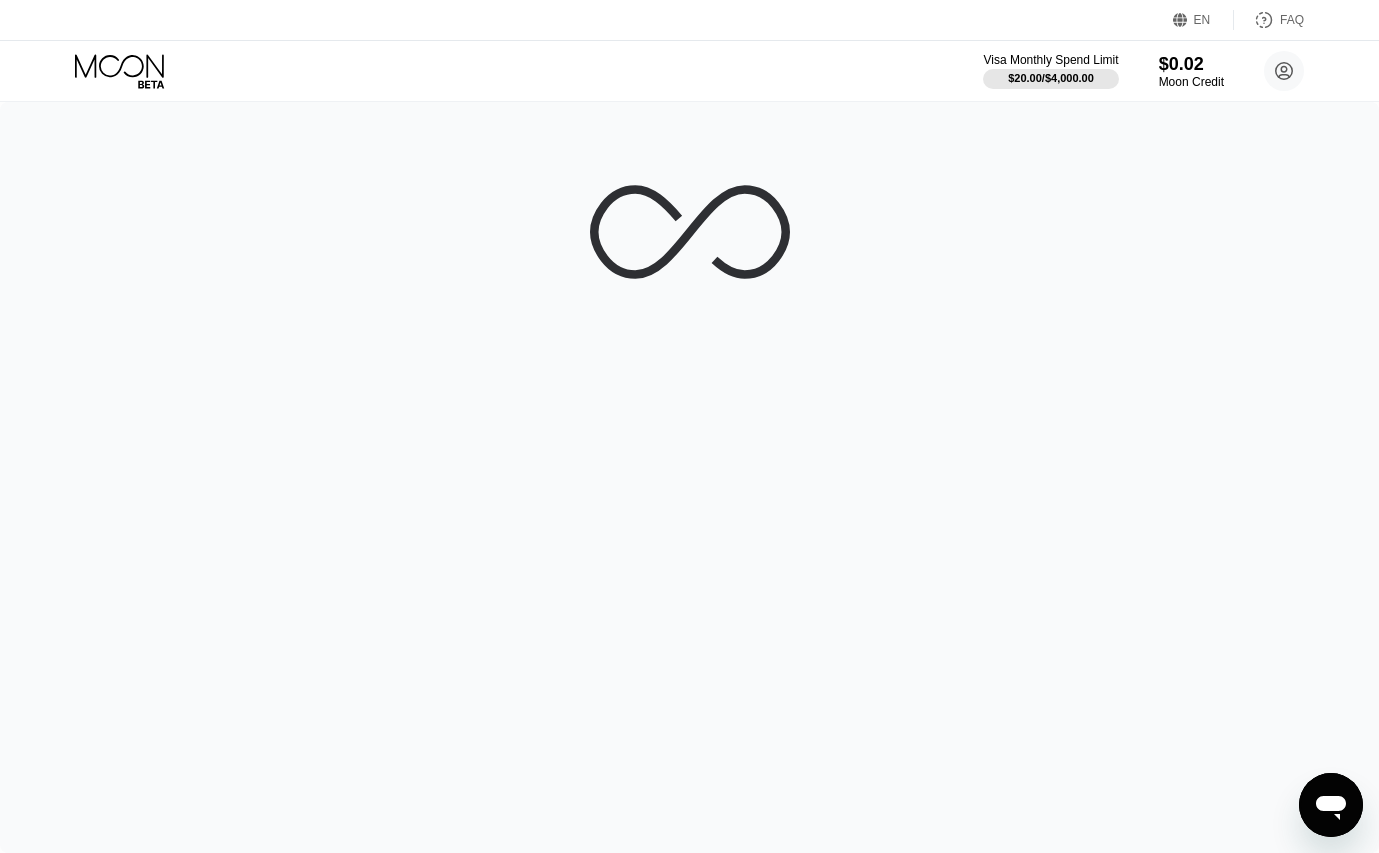 scroll, scrollTop: 0, scrollLeft: 0, axis: both 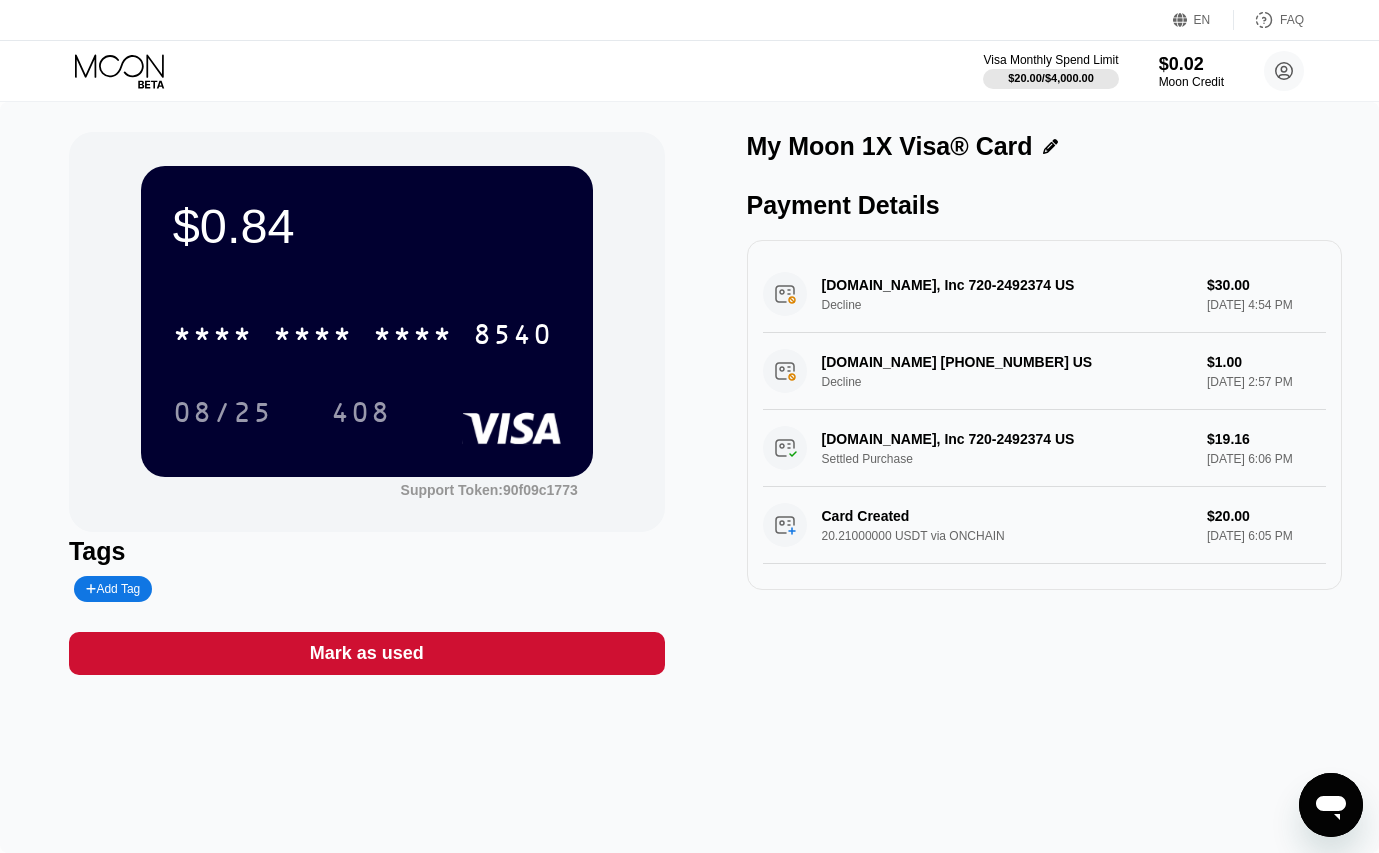 click 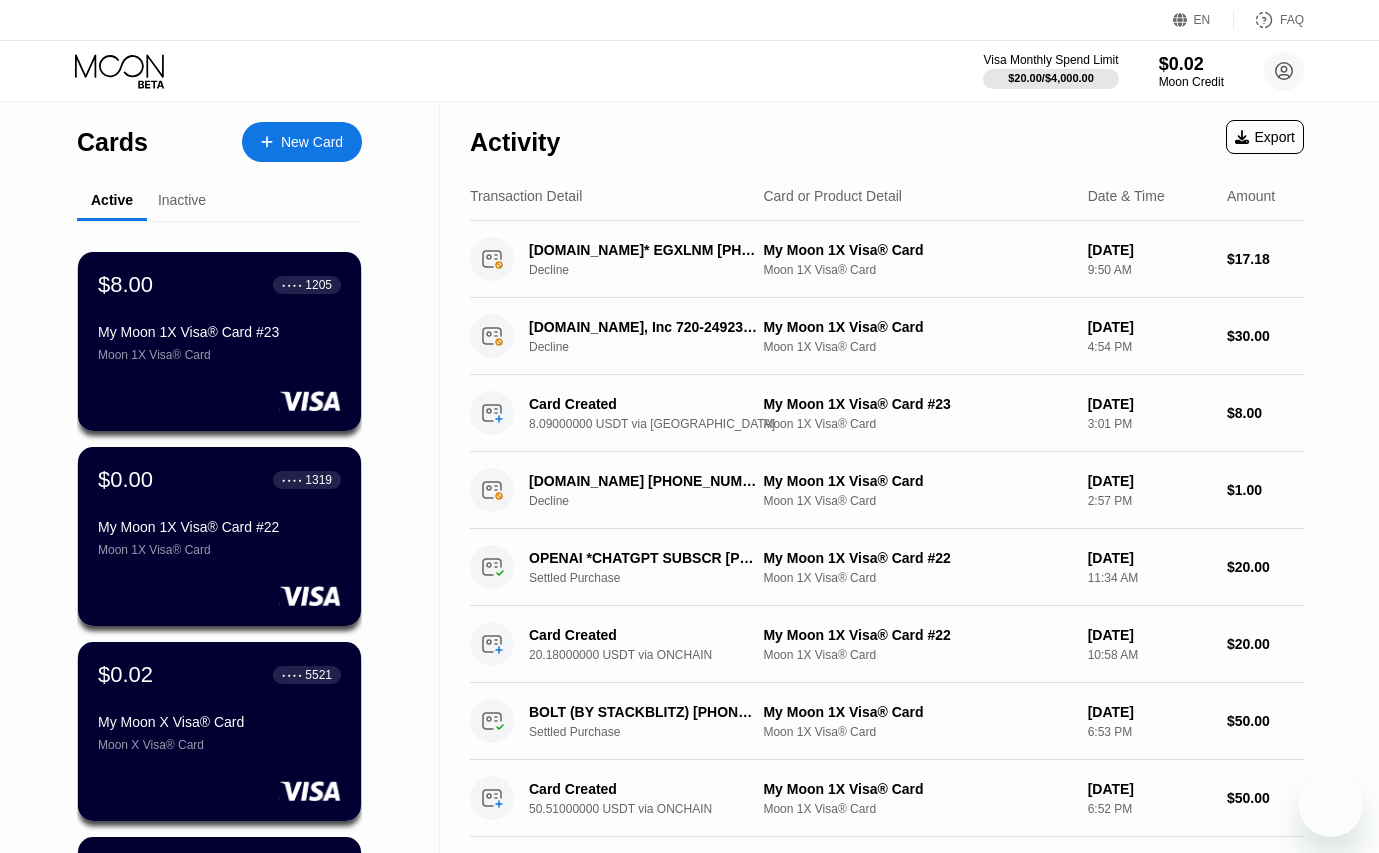 scroll, scrollTop: 0, scrollLeft: 0, axis: both 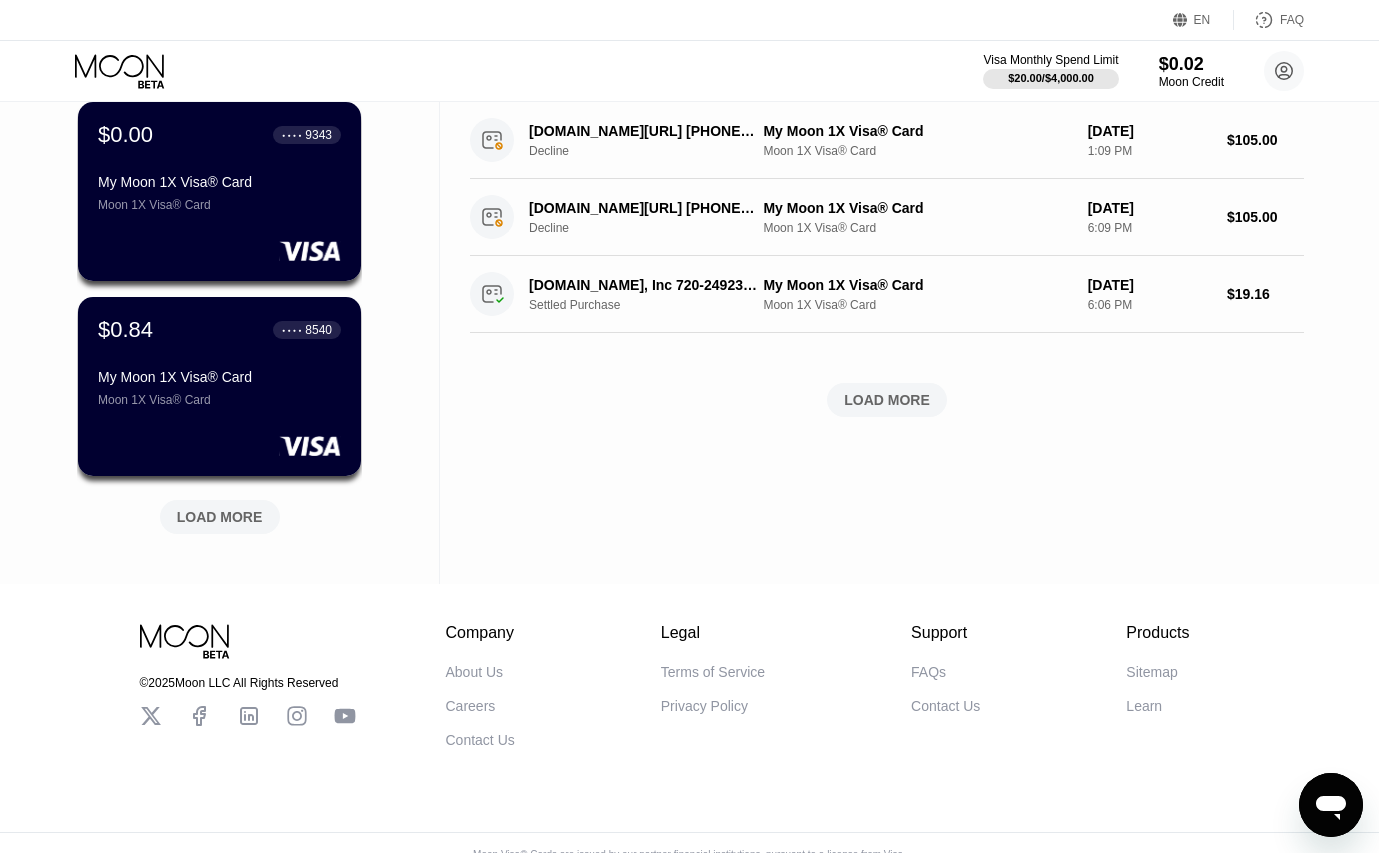 click on "LOAD MORE" at bounding box center [887, 400] 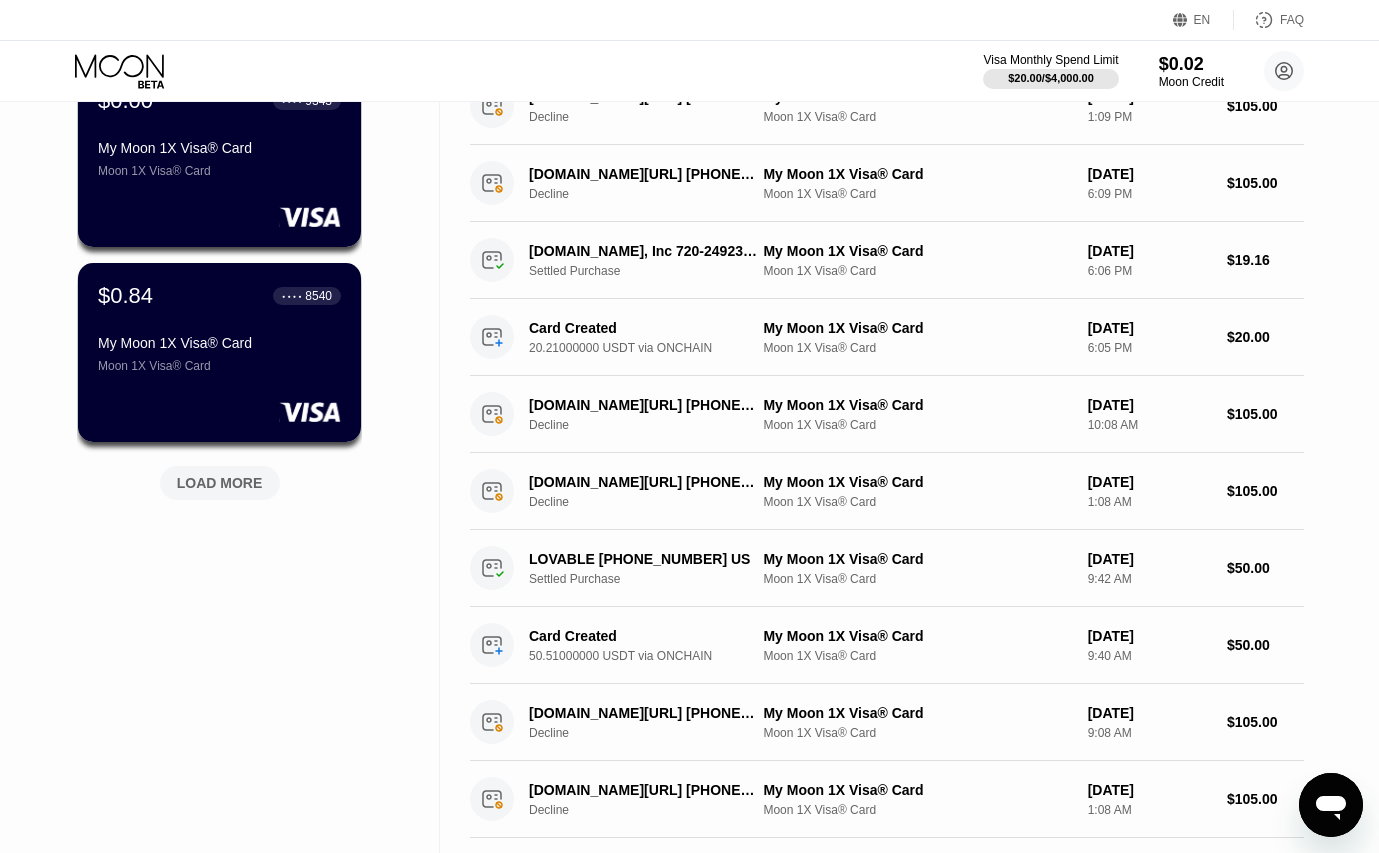 scroll, scrollTop: 773, scrollLeft: 0, axis: vertical 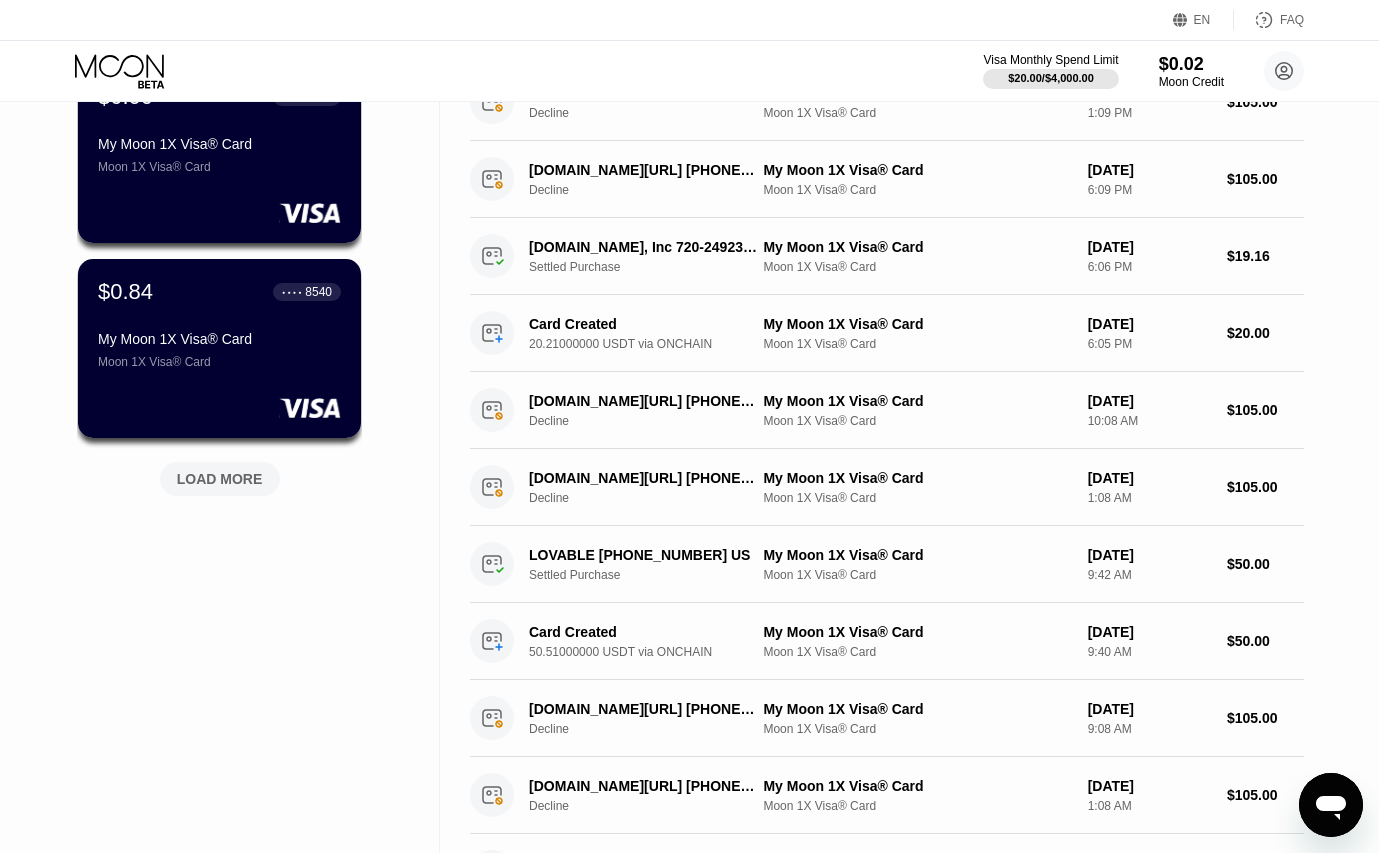 click on "LOAD MORE" at bounding box center (220, 479) 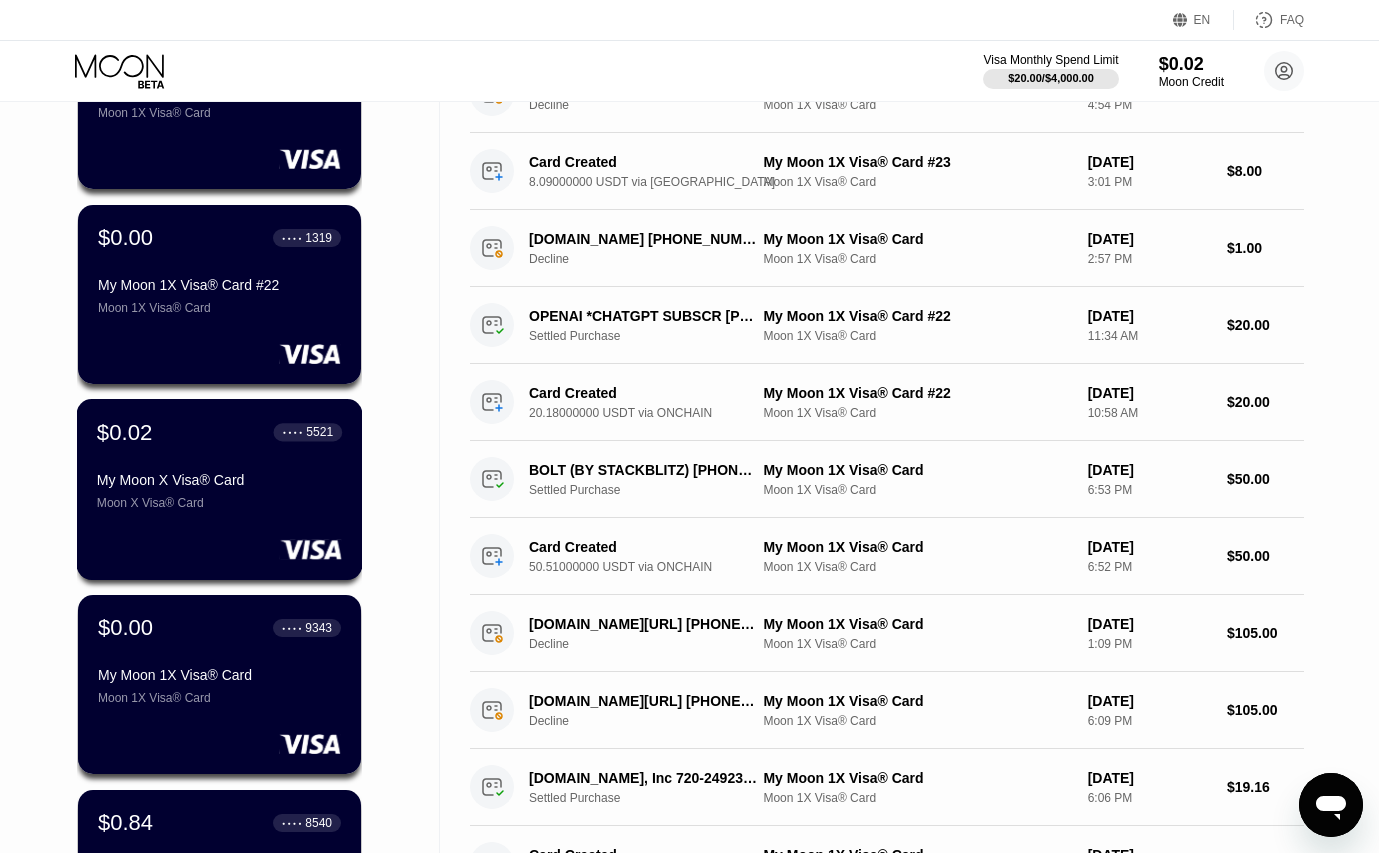 scroll, scrollTop: 0, scrollLeft: 0, axis: both 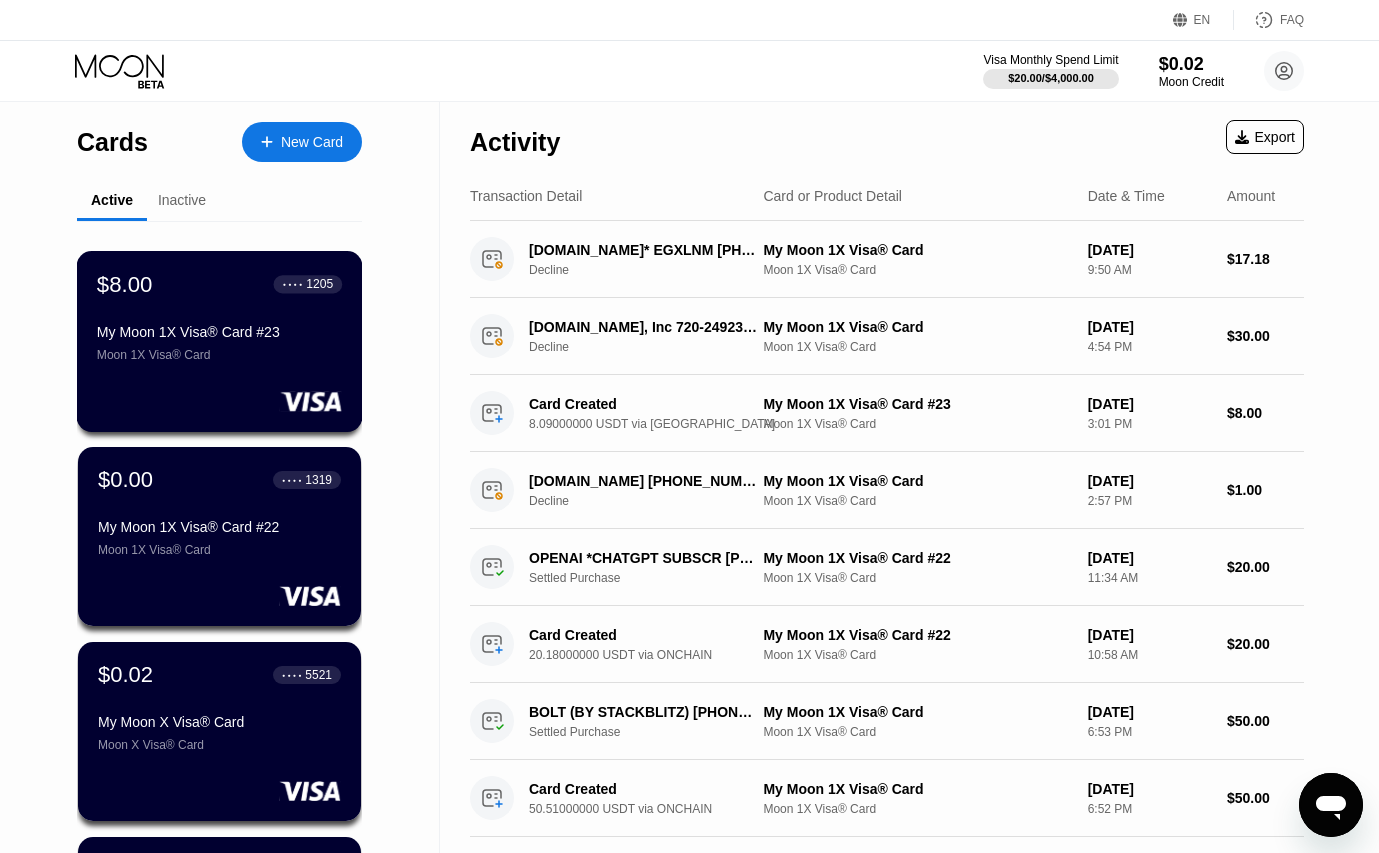 click on "$8.00 ● ● ● ● 1205 My Moon 1X Visa® Card #23 Moon 1X Visa® Card" at bounding box center (220, 341) 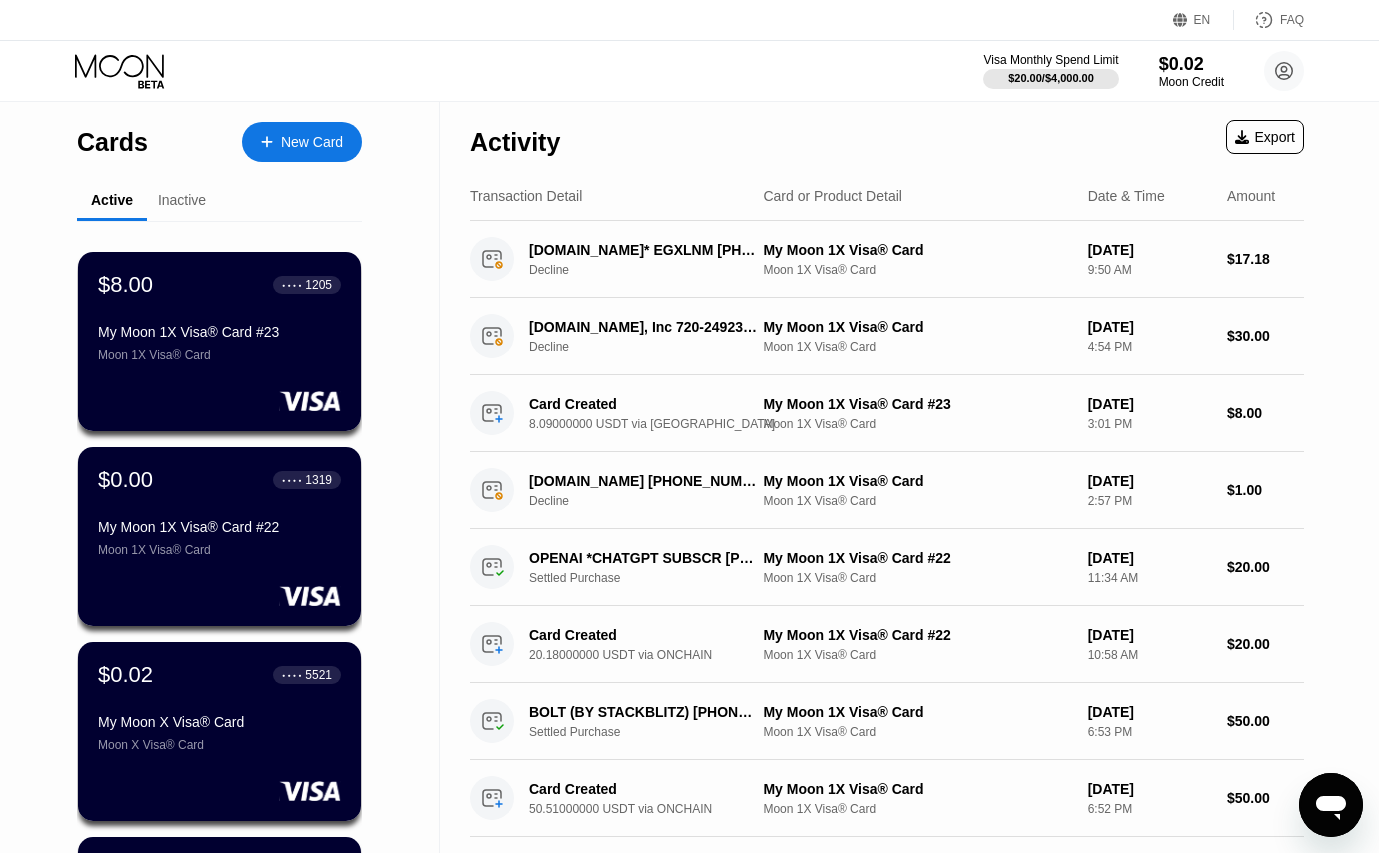 click on "Inactive" at bounding box center (182, 200) 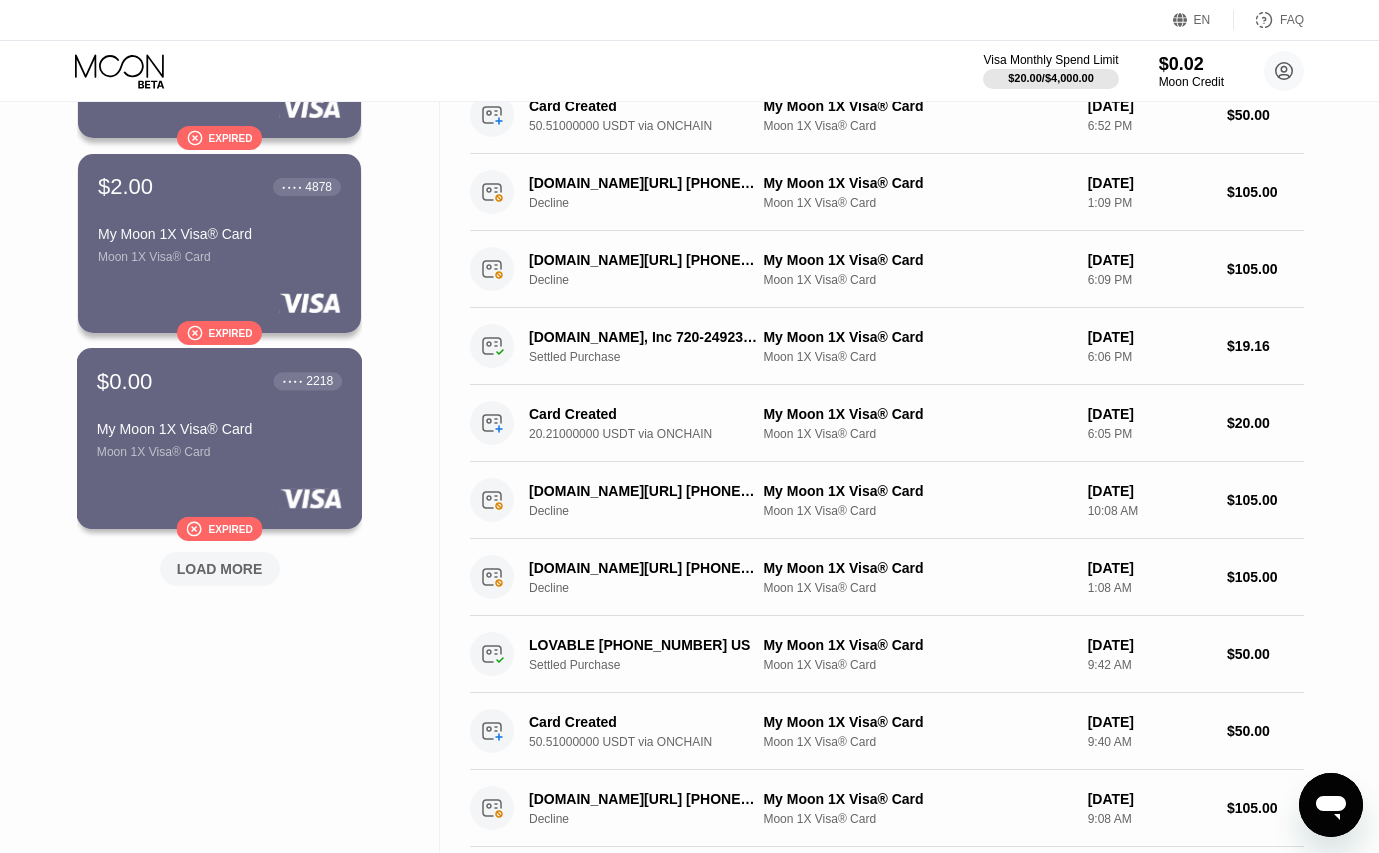scroll, scrollTop: 684, scrollLeft: 0, axis: vertical 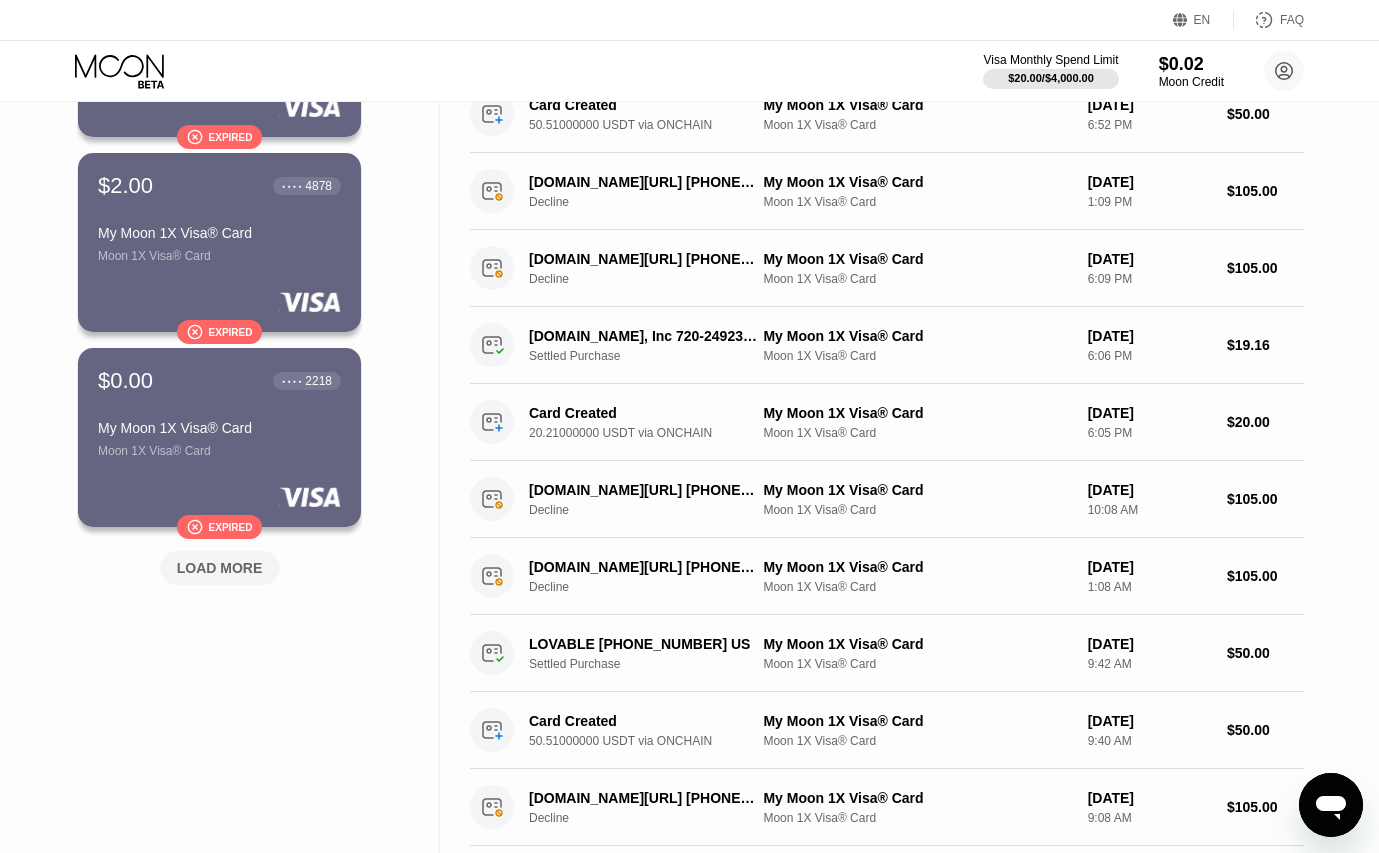 click on "LOAD MORE" at bounding box center (220, 568) 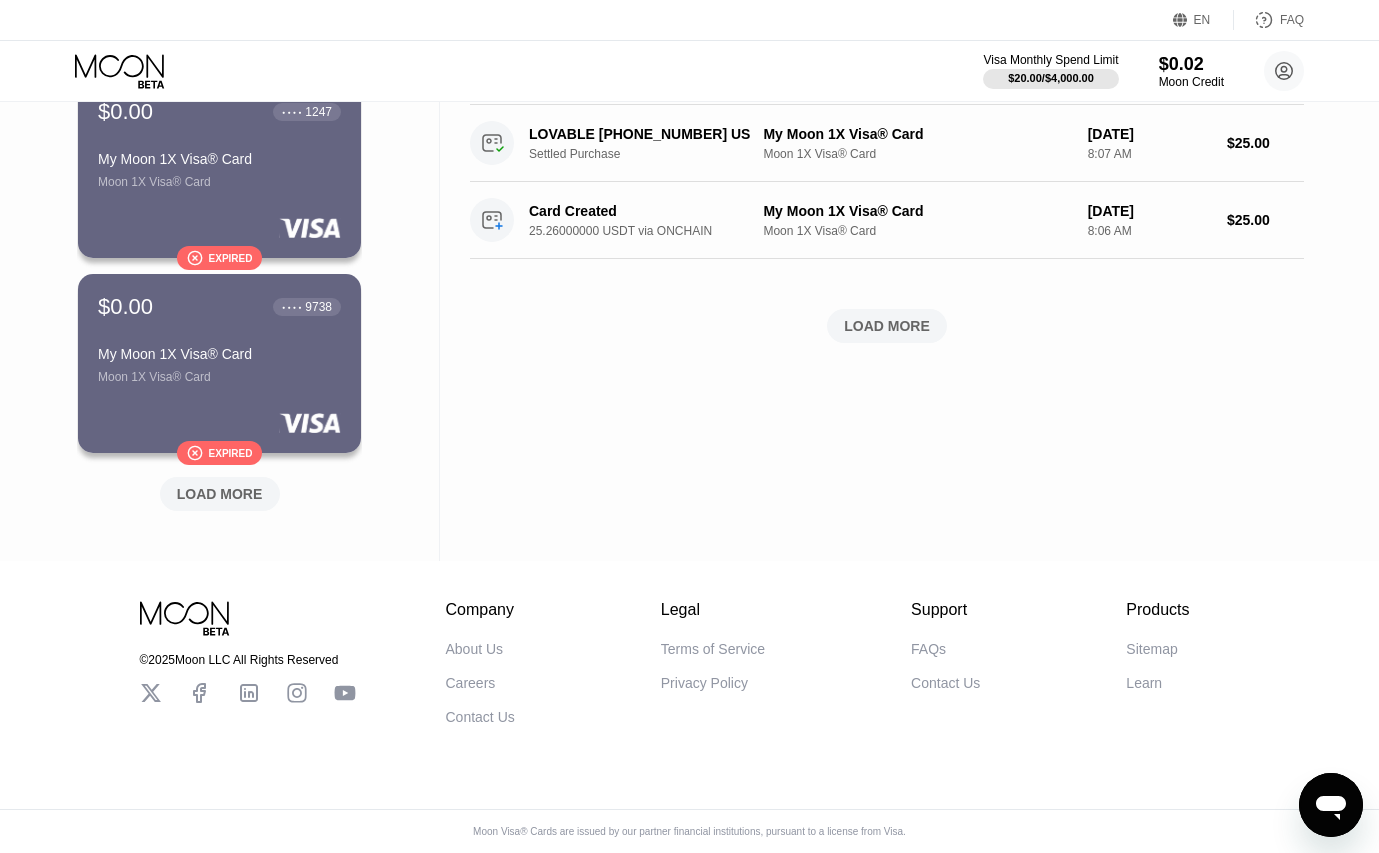 scroll, scrollTop: 0, scrollLeft: 0, axis: both 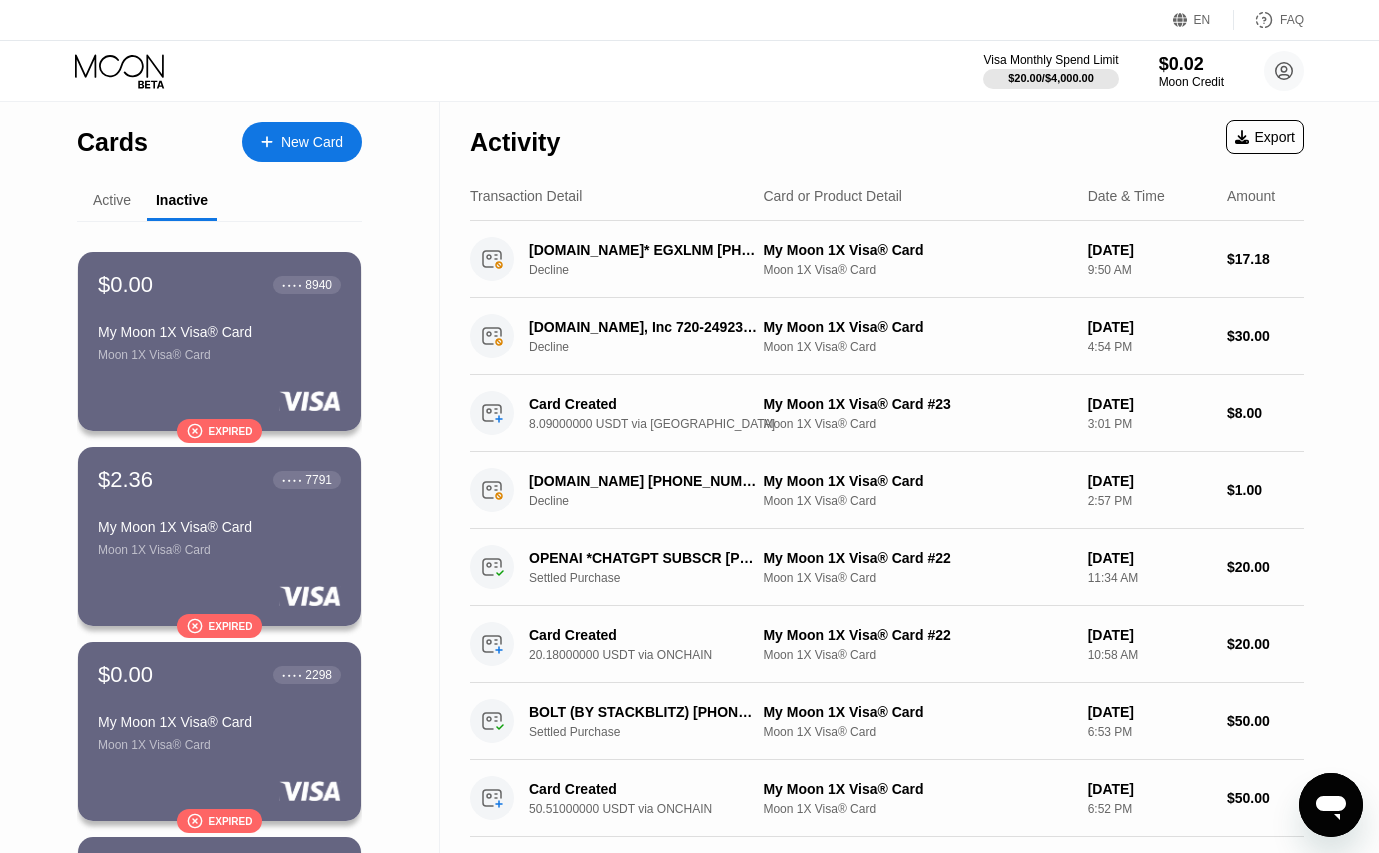 click on "Active" at bounding box center (112, 200) 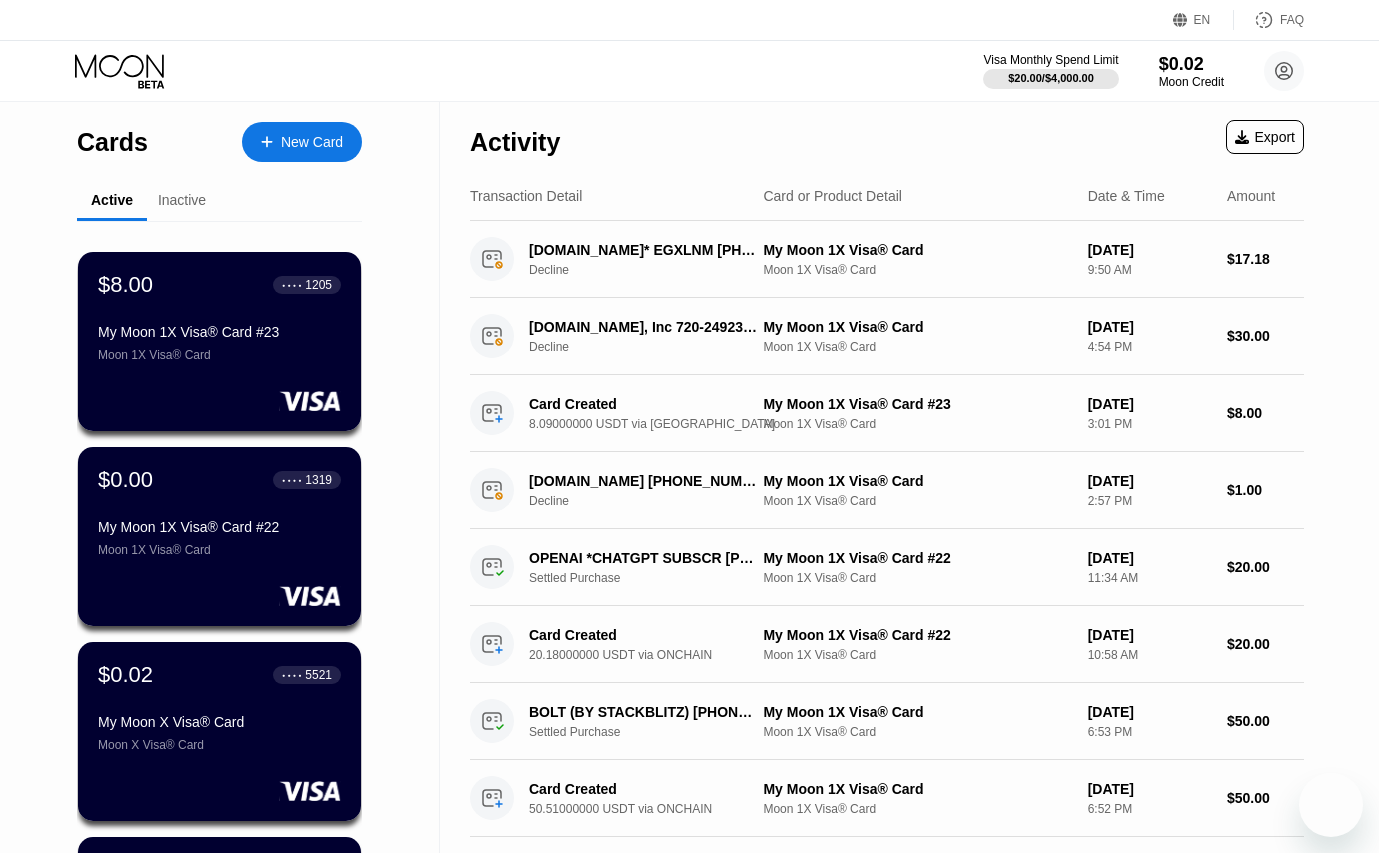 scroll, scrollTop: 0, scrollLeft: 0, axis: both 